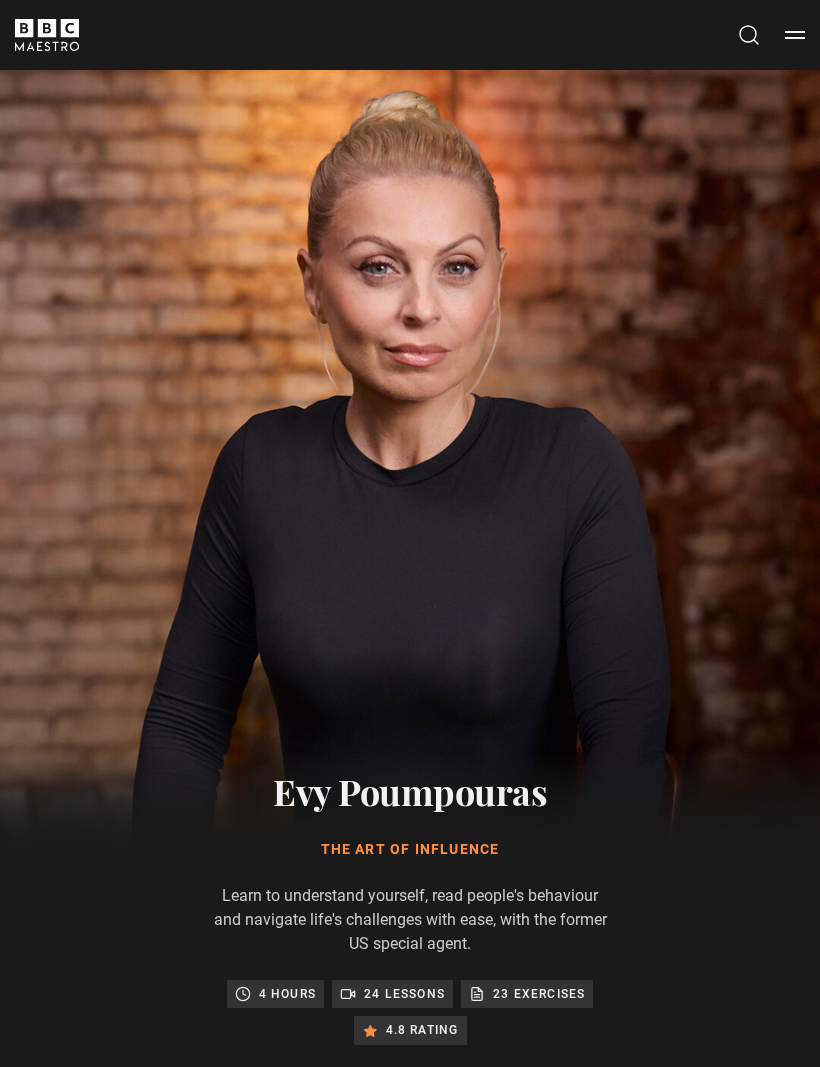 scroll, scrollTop: 0, scrollLeft: 0, axis: both 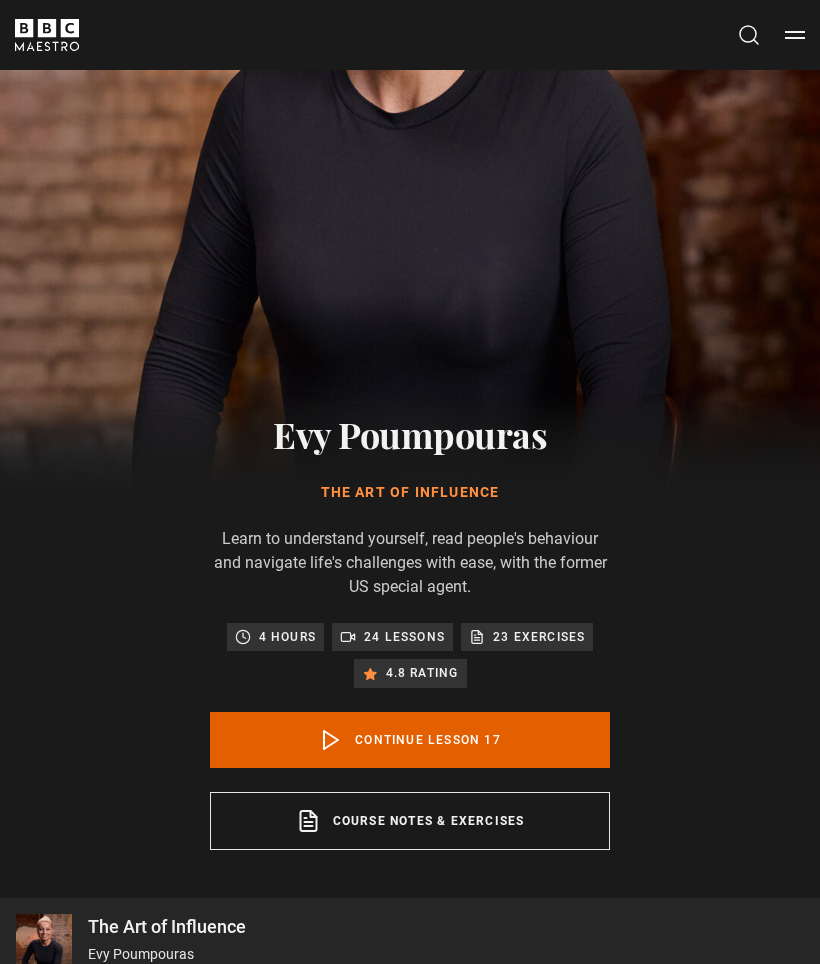 click on "Continue lesson 17" at bounding box center [410, 741] 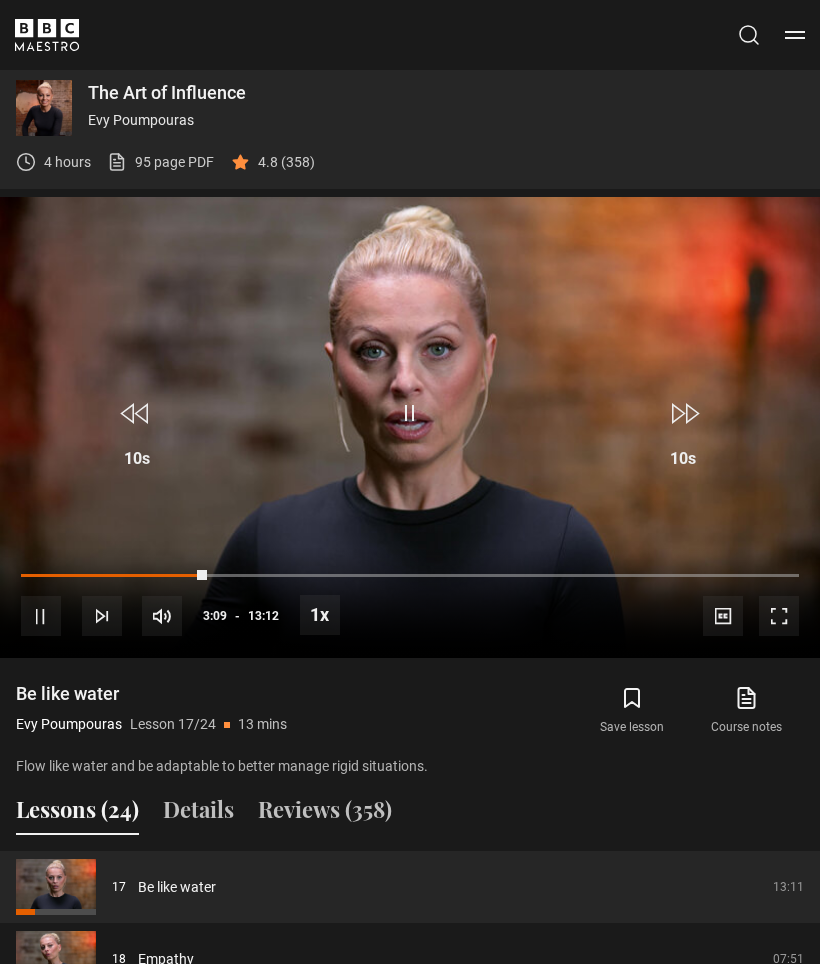 scroll, scrollTop: 1221, scrollLeft: 0, axis: vertical 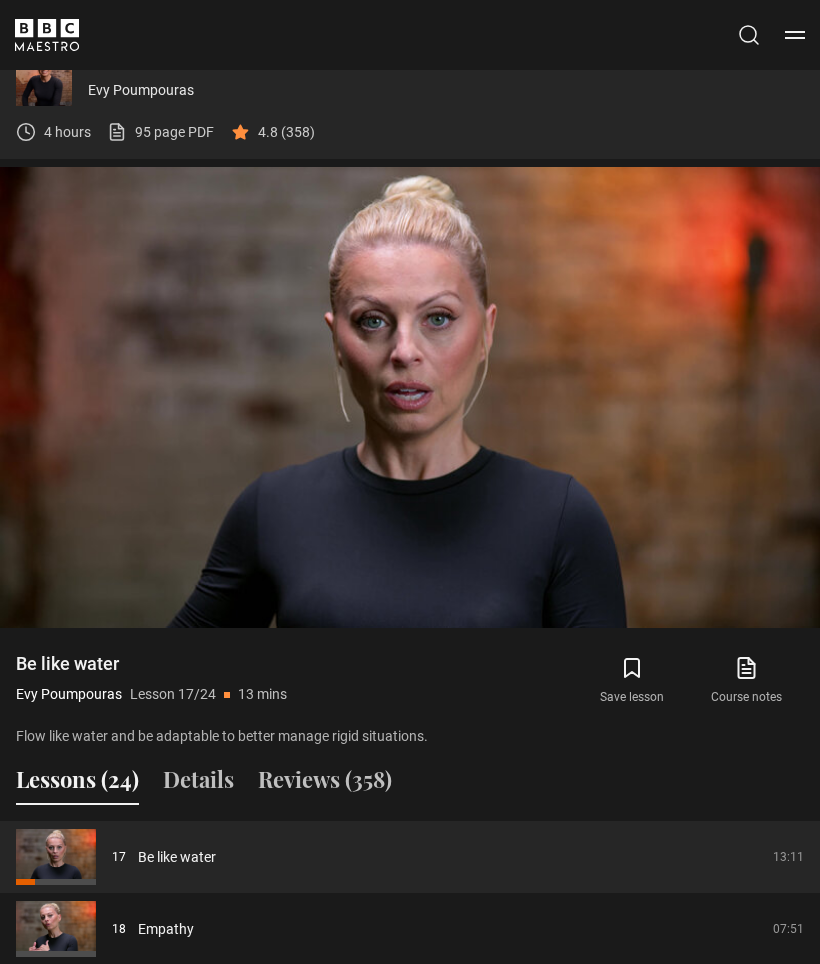click on "Video Player is loading. Play Lesson Be like water 10s Skip Back 10 seconds Pause 10s Skip Forward 10 seconds Loaded :  54.28% Pause Mute Current Time  6:20 - Duration  13:12
Evy Poumpouras
Lesson 17
Be like water
1x Playback Rate 2x 1.5x 1x , selected 0.5x Captions captions off , selected English  Captions This is a modal window.
Lesson Completed
Up next
Empathy
Cancel
Do you want to save this lesson?
Save lesson
Rewatch" at bounding box center [410, 397] 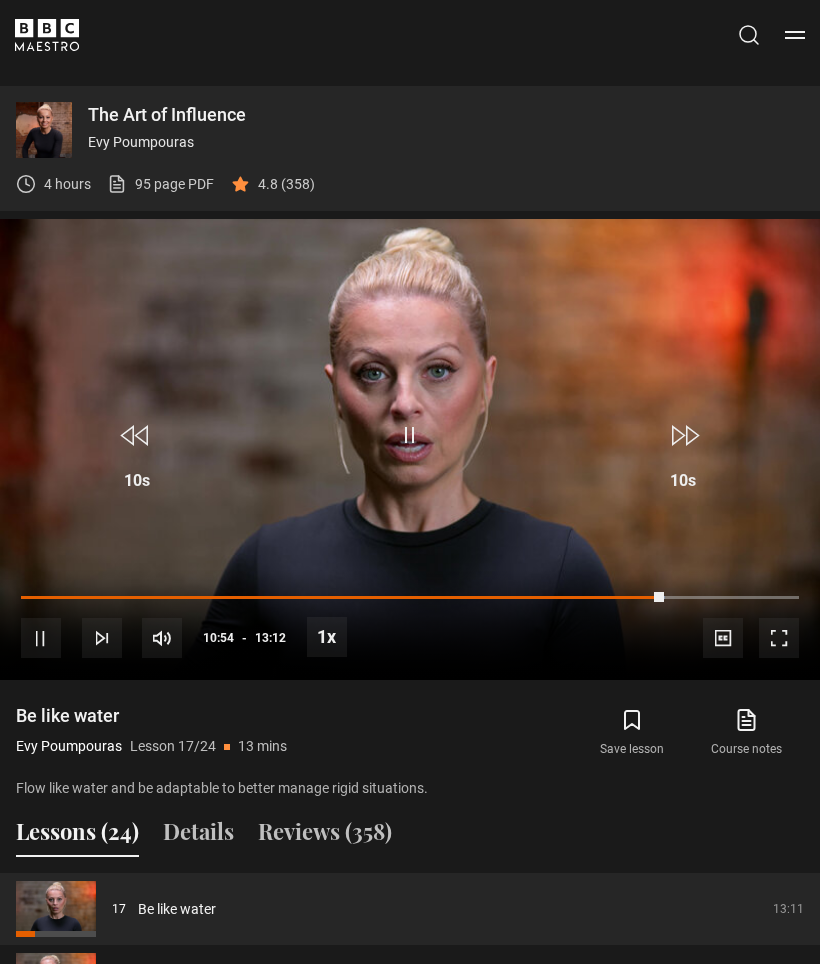 scroll, scrollTop: 1169, scrollLeft: 0, axis: vertical 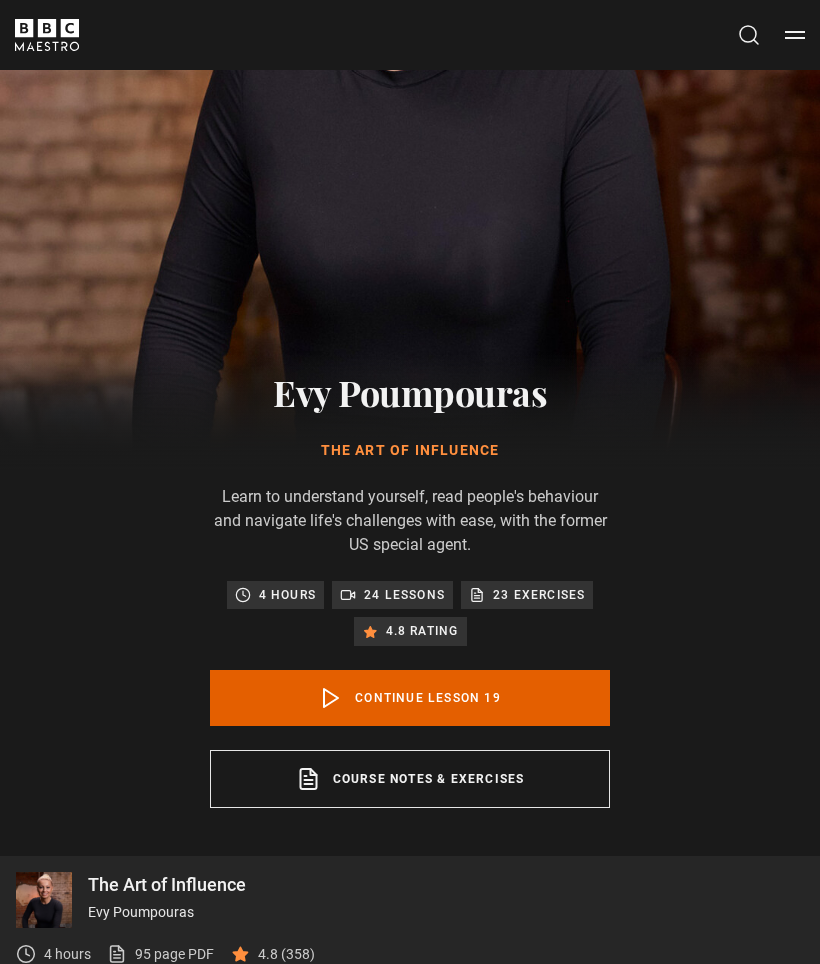 click on "Continue lesson 19" at bounding box center [410, 698] 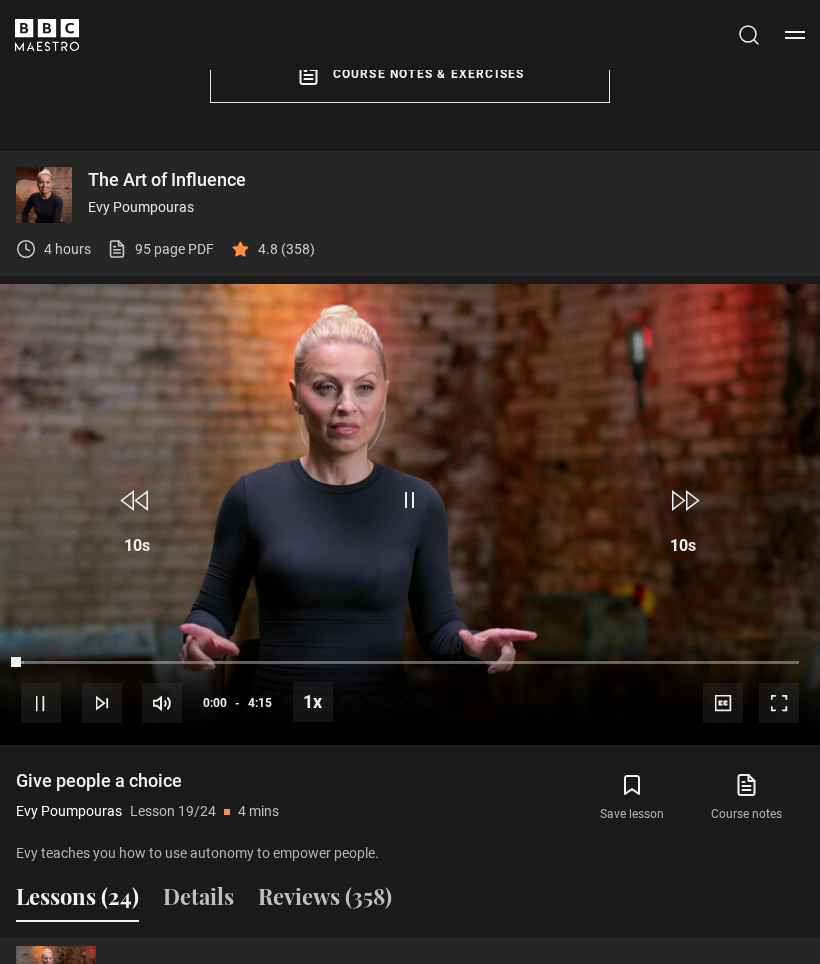 scroll, scrollTop: 1221, scrollLeft: 0, axis: vertical 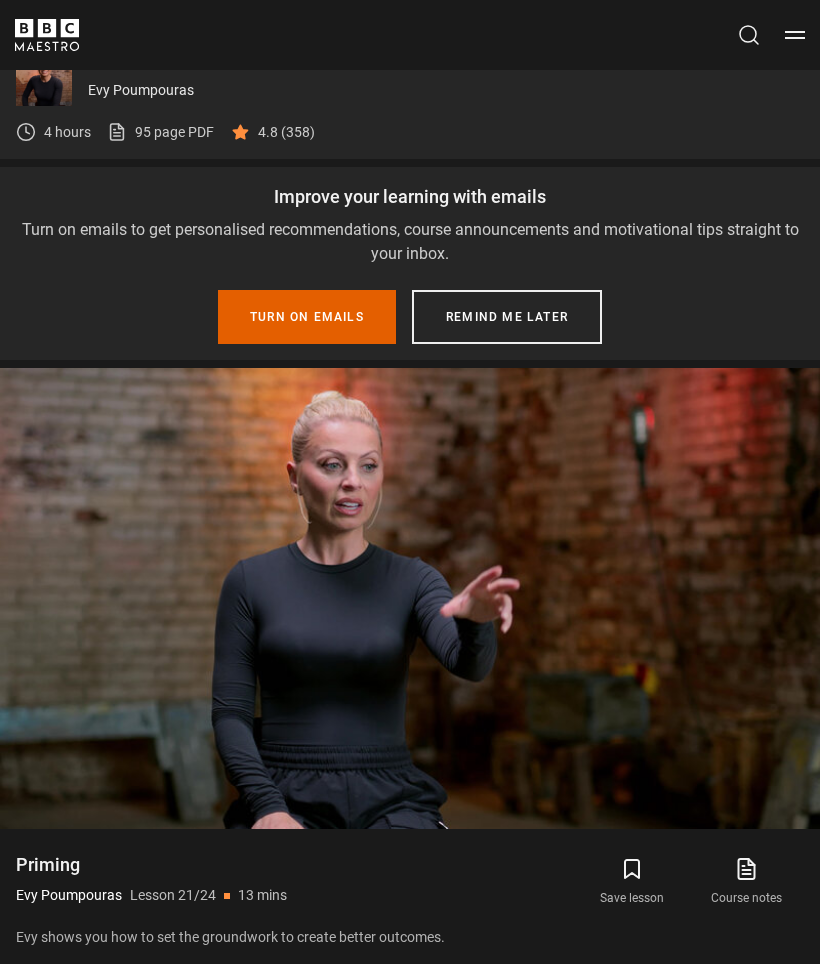 click on "Remind me later" at bounding box center [507, 317] 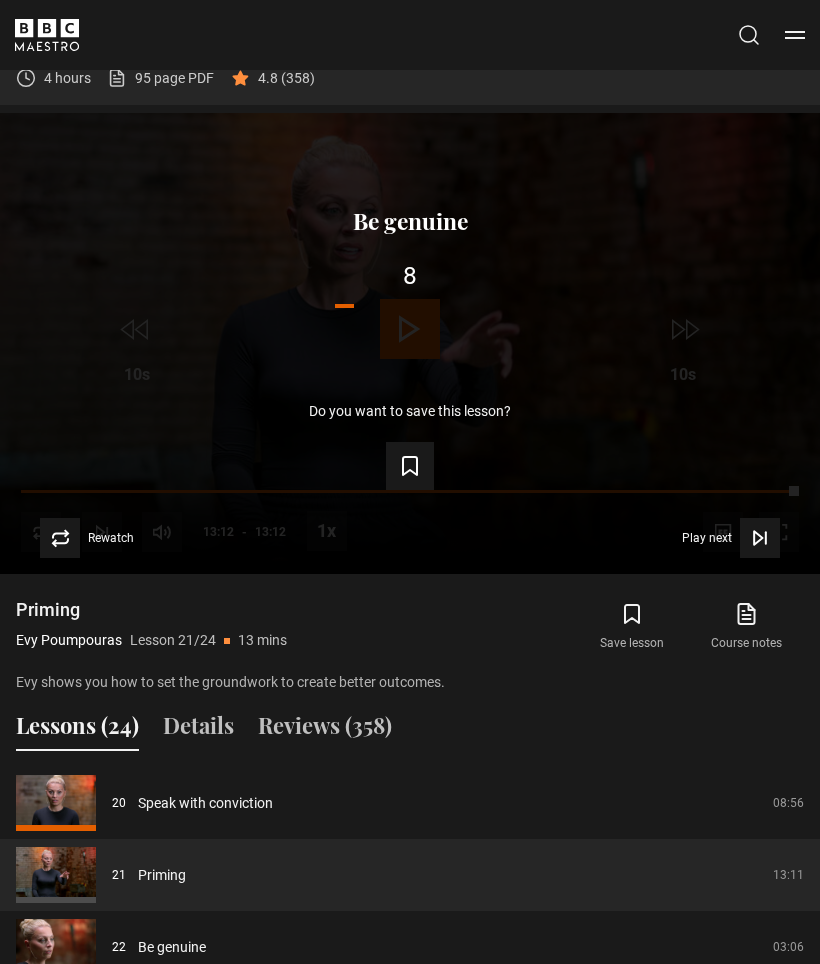 scroll, scrollTop: 1275, scrollLeft: 0, axis: vertical 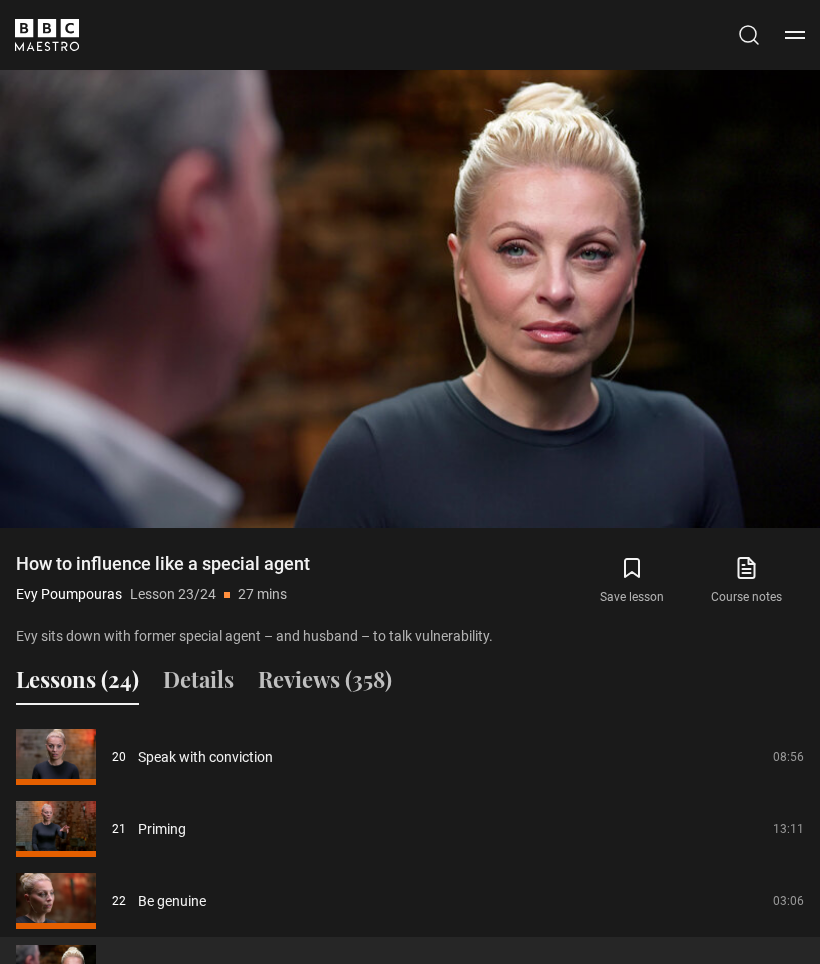 click on "Video Player is loading. Play Lesson How to influence like a special agent 10s Skip Back 10 seconds Pause 10s Skip Forward 10 seconds Loaded :  28.23% Pause Mute Current Time  6:53 - Duration  27:10
[FIRST] [LAST]
Lesson 23
How to influence like a special agent
1x Playback Rate 2x 1.5x 1x , selected 0.5x Captions captions off , selected English  Captions This is a modal window.
Lesson Completed
Up next
Conclusion
Cancel
Do you want to save this lesson?
Save lesson" at bounding box center [410, 297] 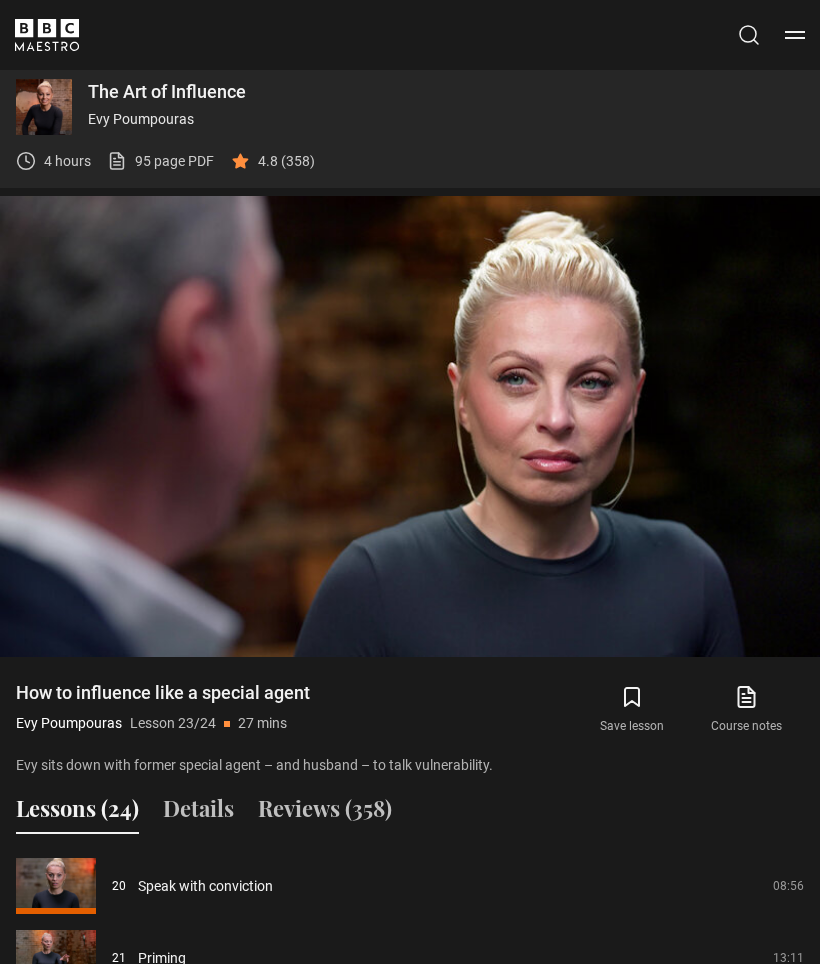 scroll, scrollTop: 1165, scrollLeft: 0, axis: vertical 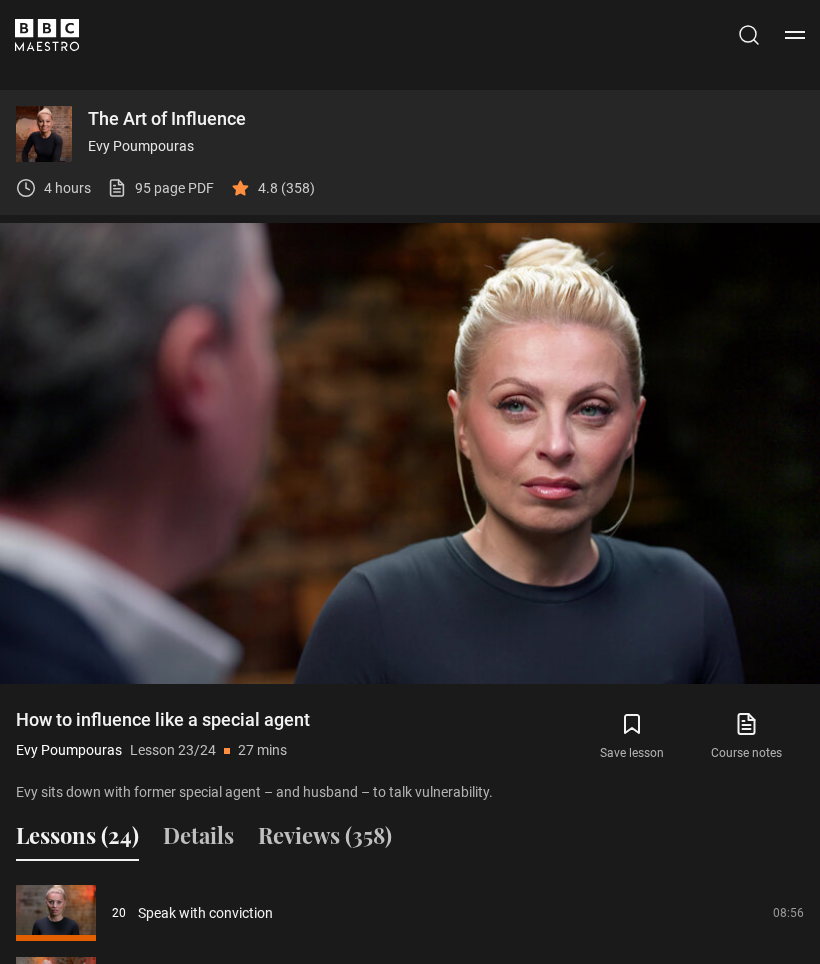 click on "Video Player is loading. Play Lesson How to influence like a special agent 10s Skip Back 10 seconds Pause 10s Skip Forward 10 seconds Loaded :  80.73% Pause Mute Current Time  21:08 - Duration  27:10
[FIRST] [LAST]
Lesson 23
How to influence like a special agent
1x Playback Rate 2x 1.5x 1x , selected 0.5x Captions captions off , selected English  Captions This is a modal window.
Lesson Completed
Up next
Conclusion
Cancel
Do you want to save this lesson?
Save lesson" at bounding box center (410, 453) 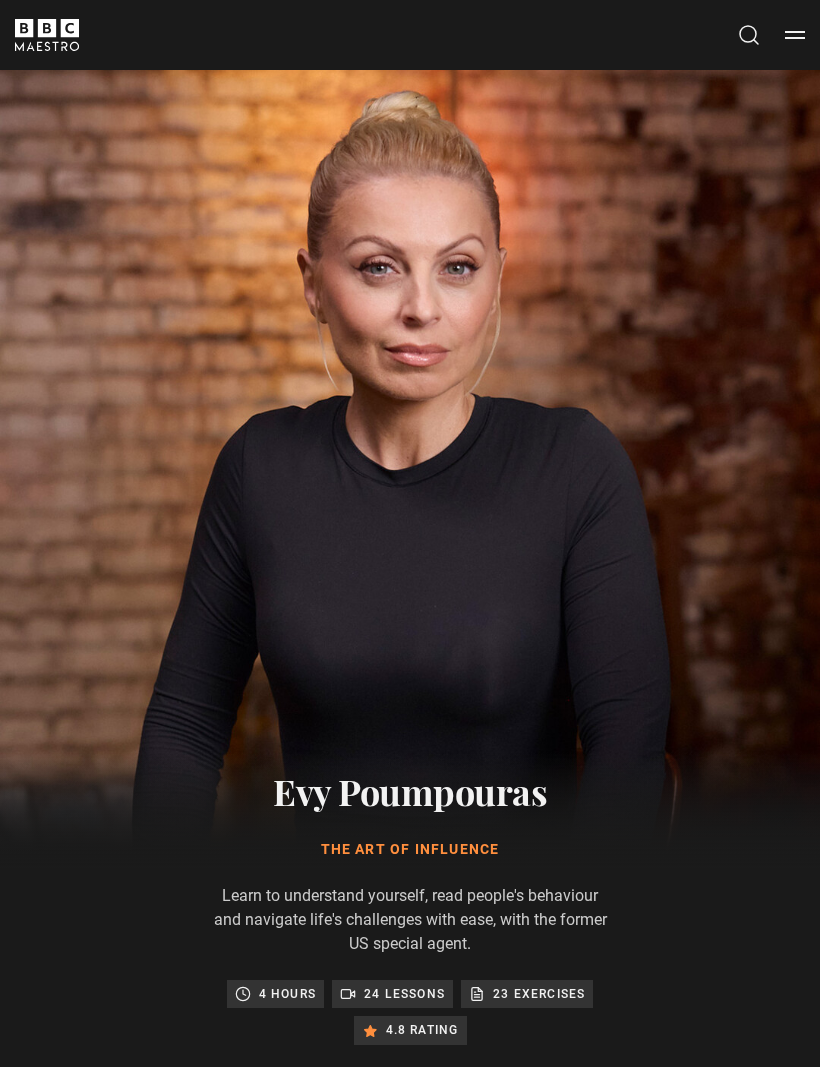 scroll, scrollTop: 1221, scrollLeft: 0, axis: vertical 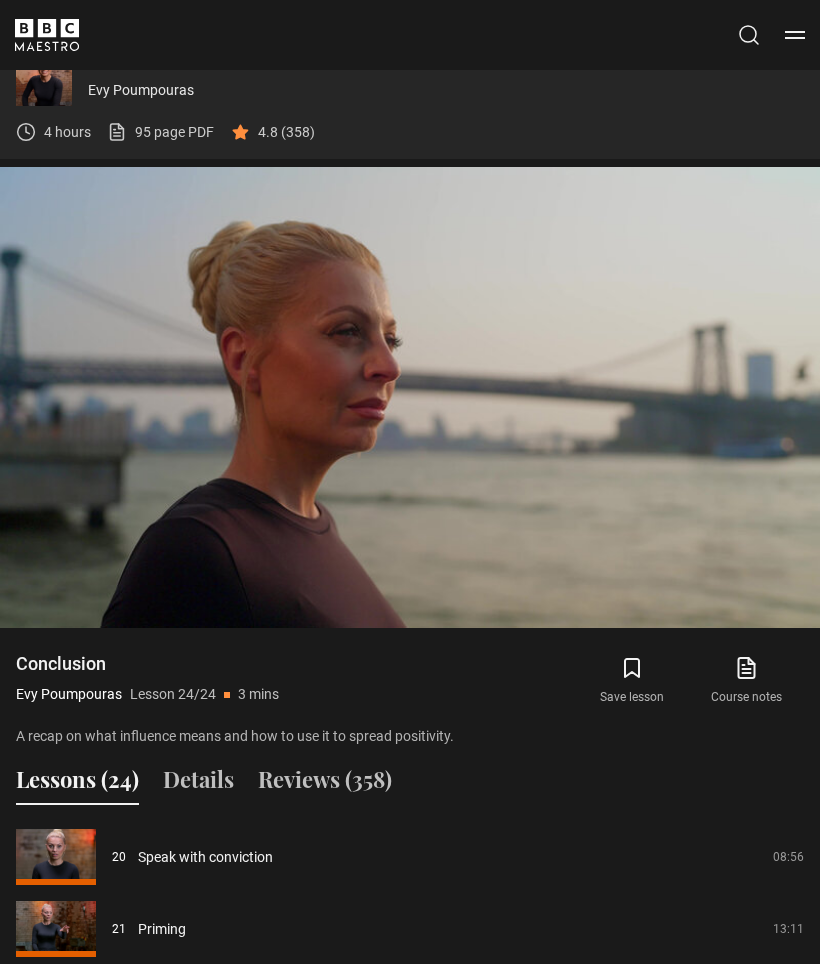 click on "Video Player is loading. Play Lesson Conclusion 10s Skip Back 10 seconds Pause 10s Skip Forward 10 seconds Loaded :  98.11% Pause Mute Current Time  2:47 - Duration  2:53
Evy Poumpouras
Lesson 24
Conclusion
1x Playback Rate 2x 1.5x 1x , selected 0.5x Captions captions off , selected English  Captions This is a modal window." at bounding box center [410, 397] 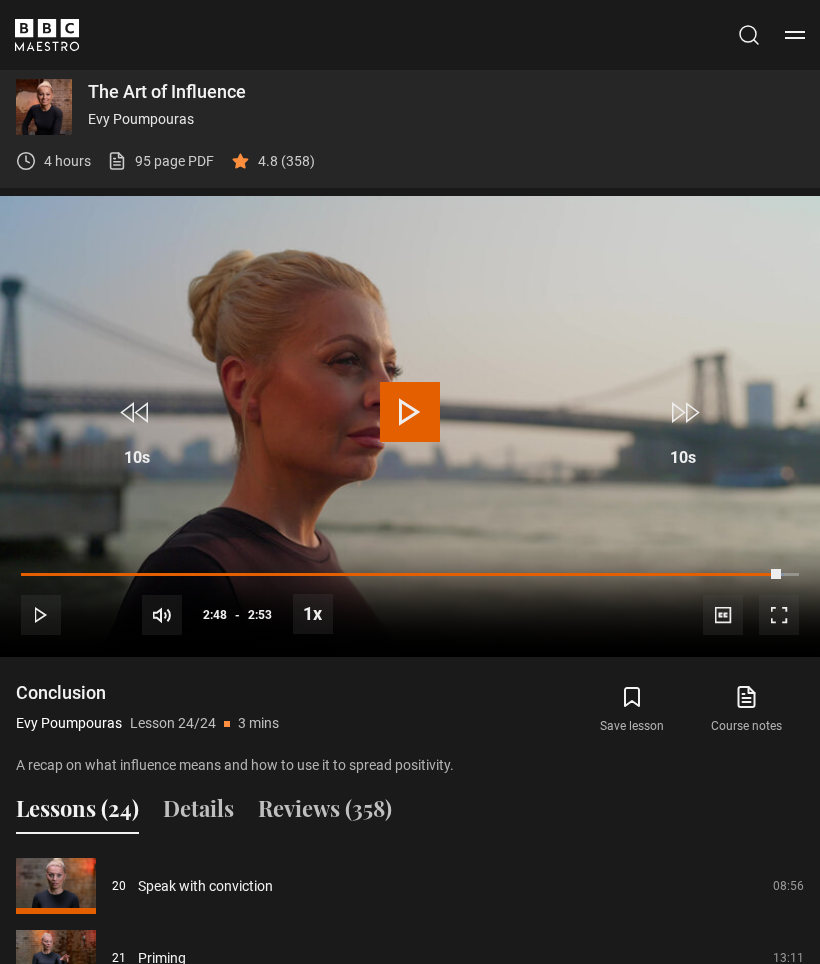 scroll, scrollTop: 1192, scrollLeft: 0, axis: vertical 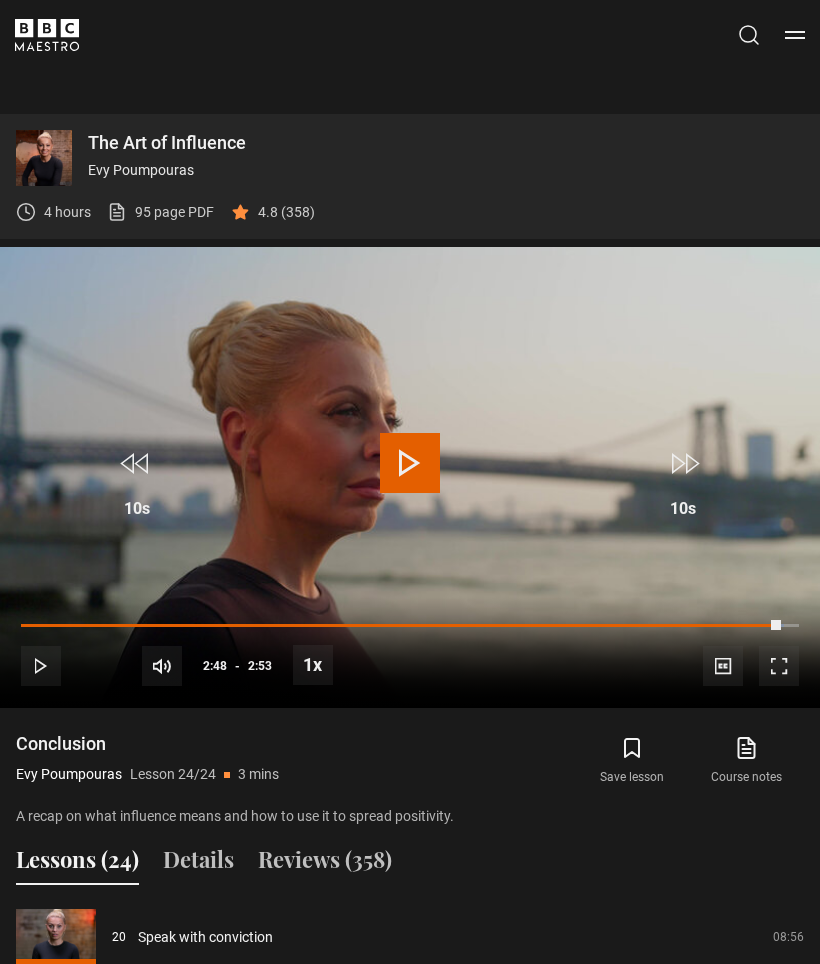 click on "The Art of Influence" at bounding box center (446, 144) 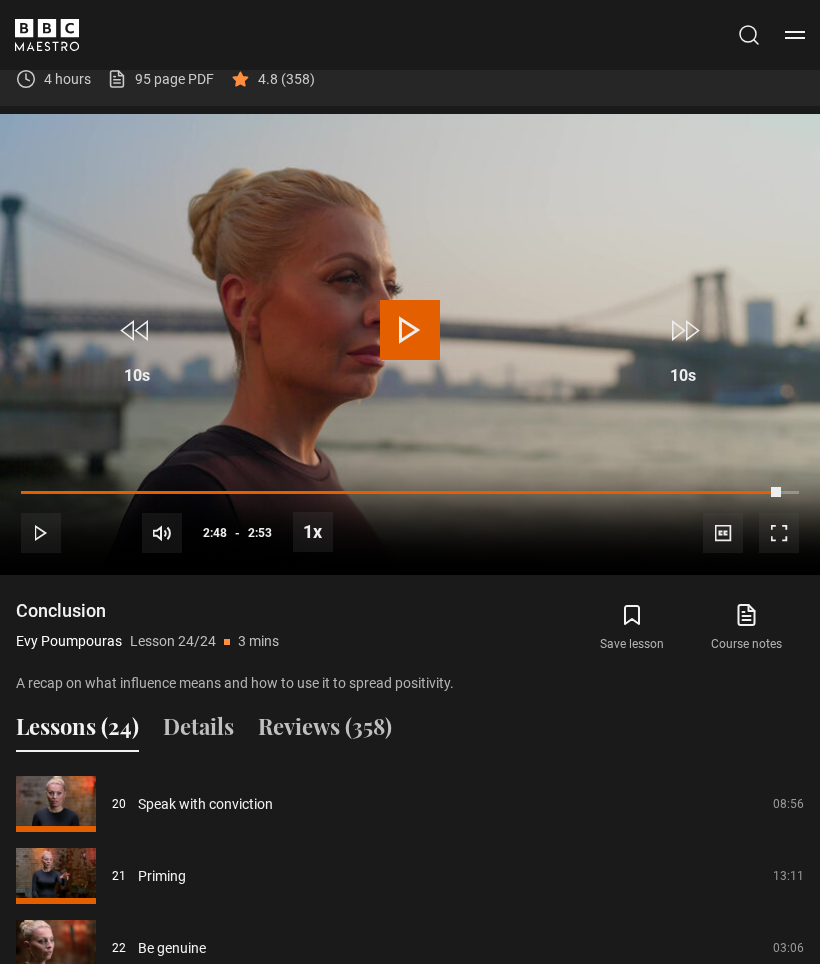 scroll, scrollTop: 1286, scrollLeft: 0, axis: vertical 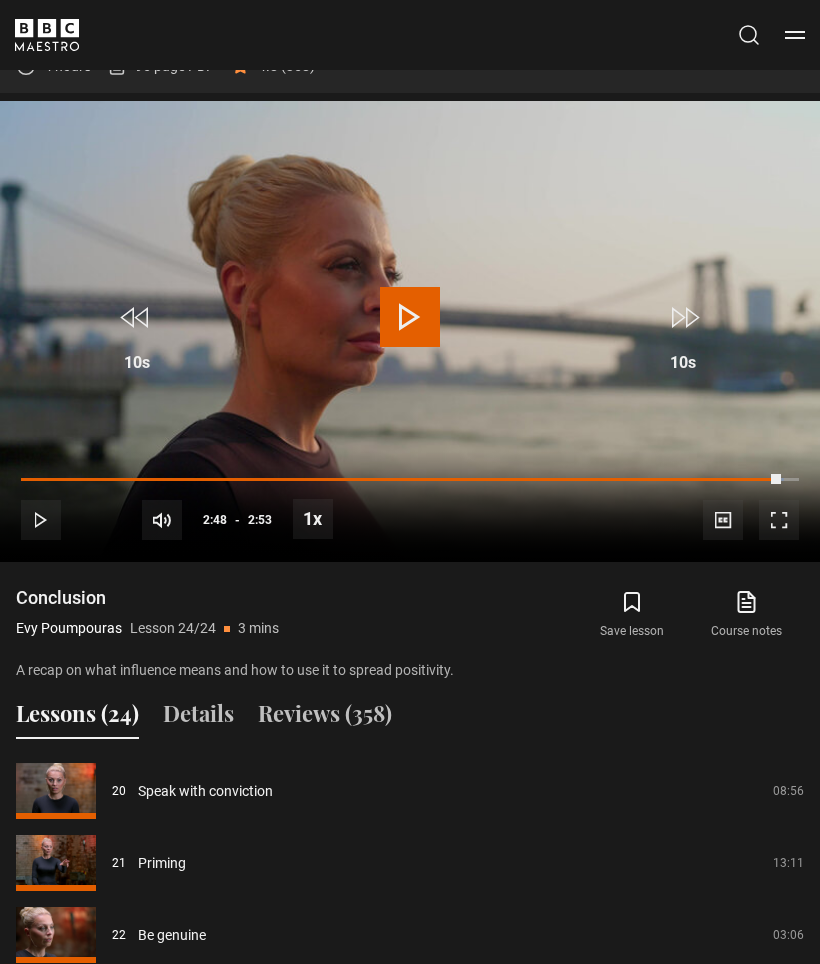 click on "Lessons (24)" at bounding box center [77, 719] 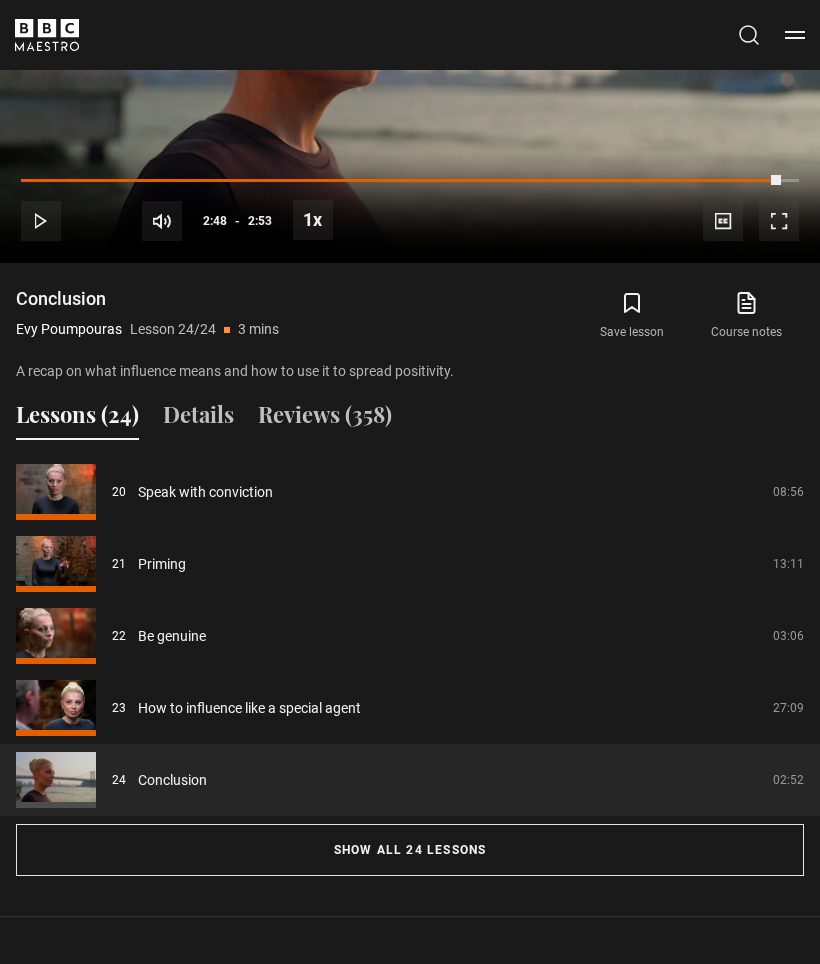 click on "Show all 24 lessons" at bounding box center (410, 851) 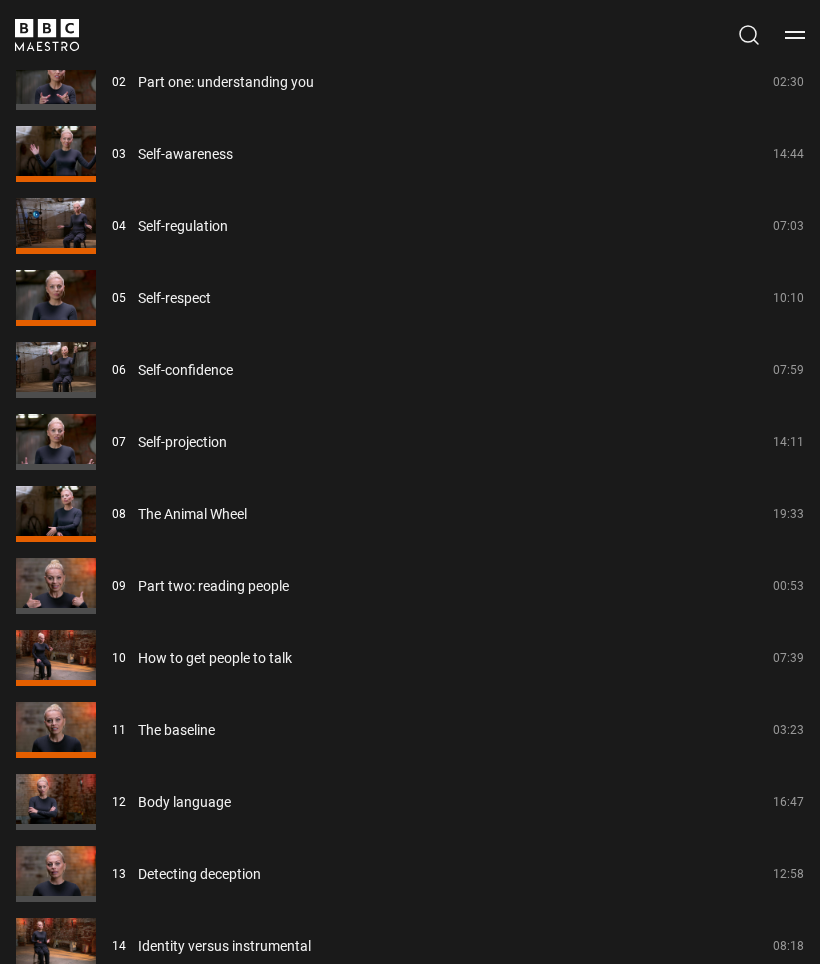 scroll, scrollTop: 2140, scrollLeft: 0, axis: vertical 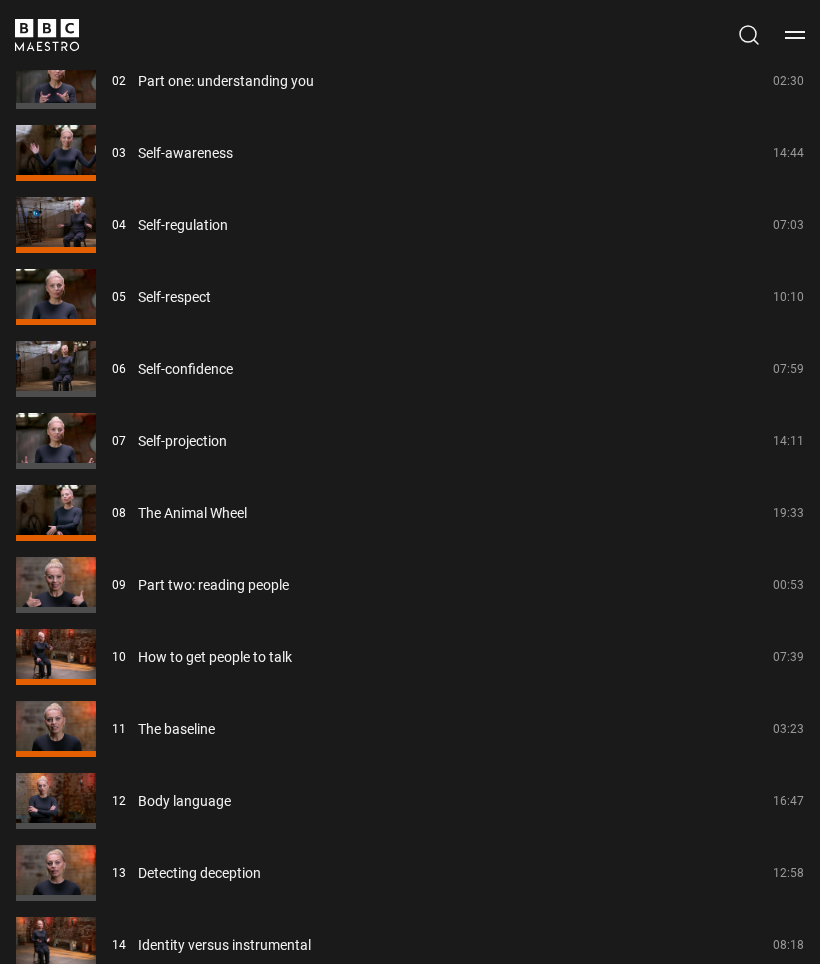click on "The Animal Wheel in action" at bounding box center [220, 1018] 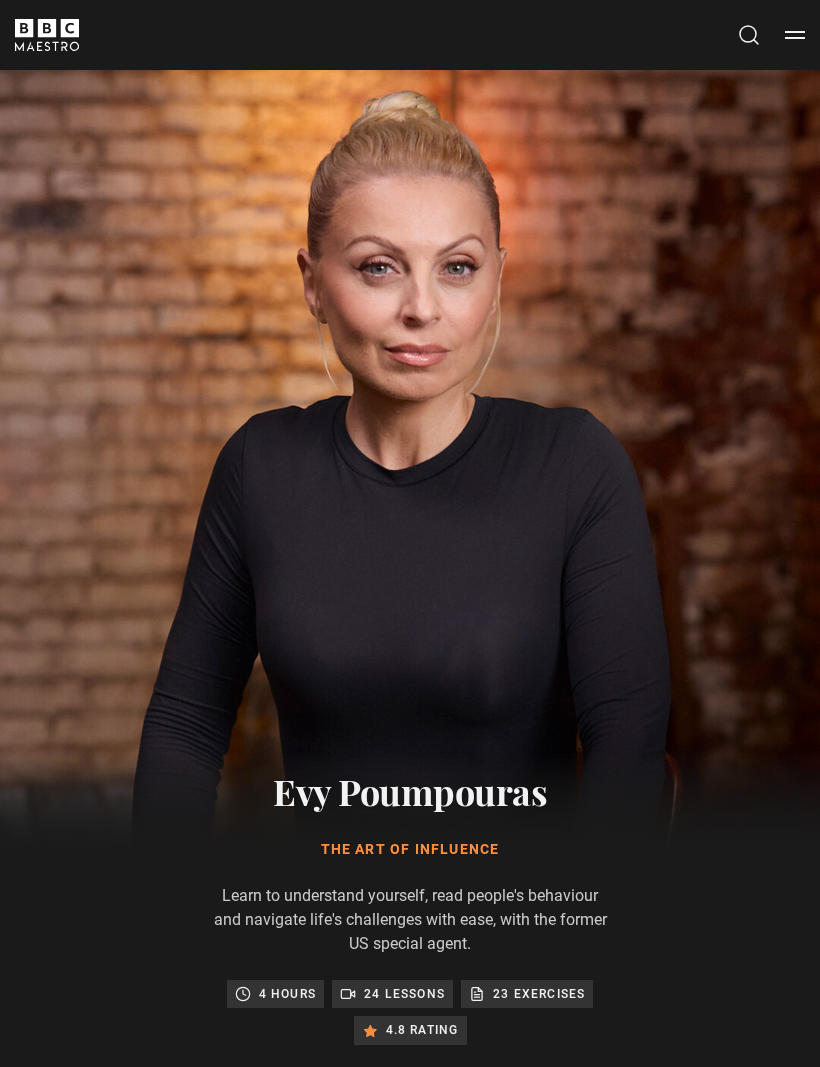 scroll, scrollTop: 1221, scrollLeft: 0, axis: vertical 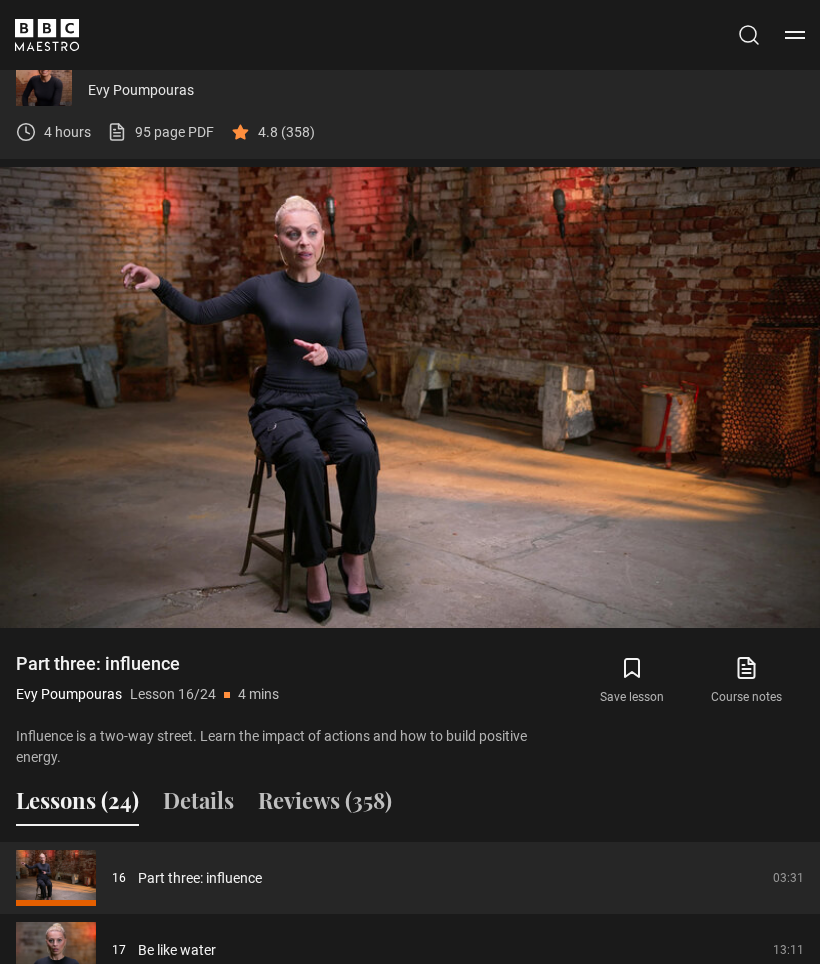 click on "10s Skip Back 10 seconds Pause 10s Skip Forward 10 seconds Loaded :  28.24% Pause Mute Current Time  0:10 - Duration  3:32
[FIRST] [LAST]
Lesson 16
Part three: influence
1x Playback Rate 2x 1.5x 1x , selected 0.5x Captions captions off , selected English  Captions" at bounding box center [410, 572] 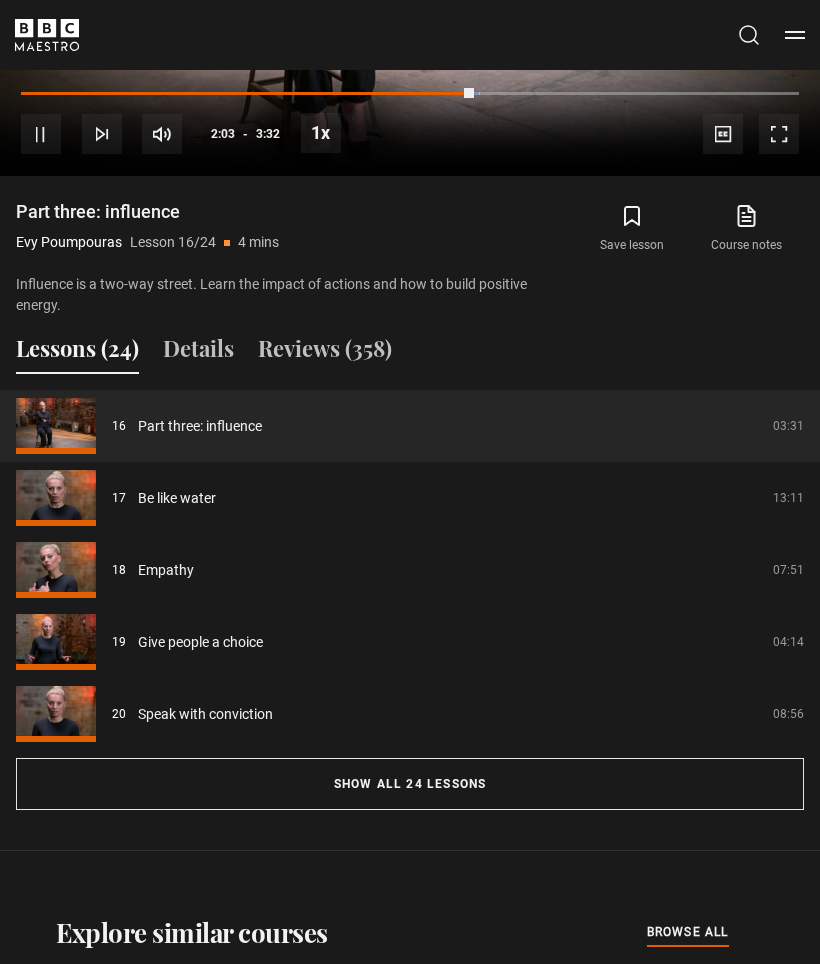 scroll, scrollTop: 1673, scrollLeft: 0, axis: vertical 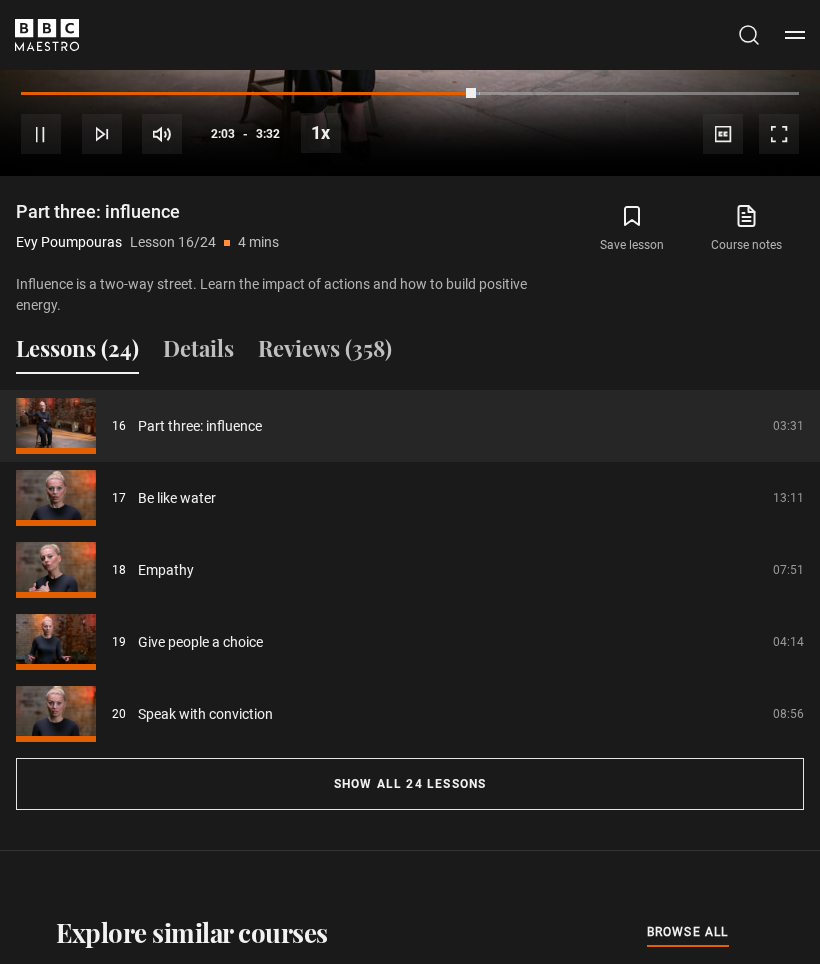 click on "Show all 24 lessons" at bounding box center [410, 784] 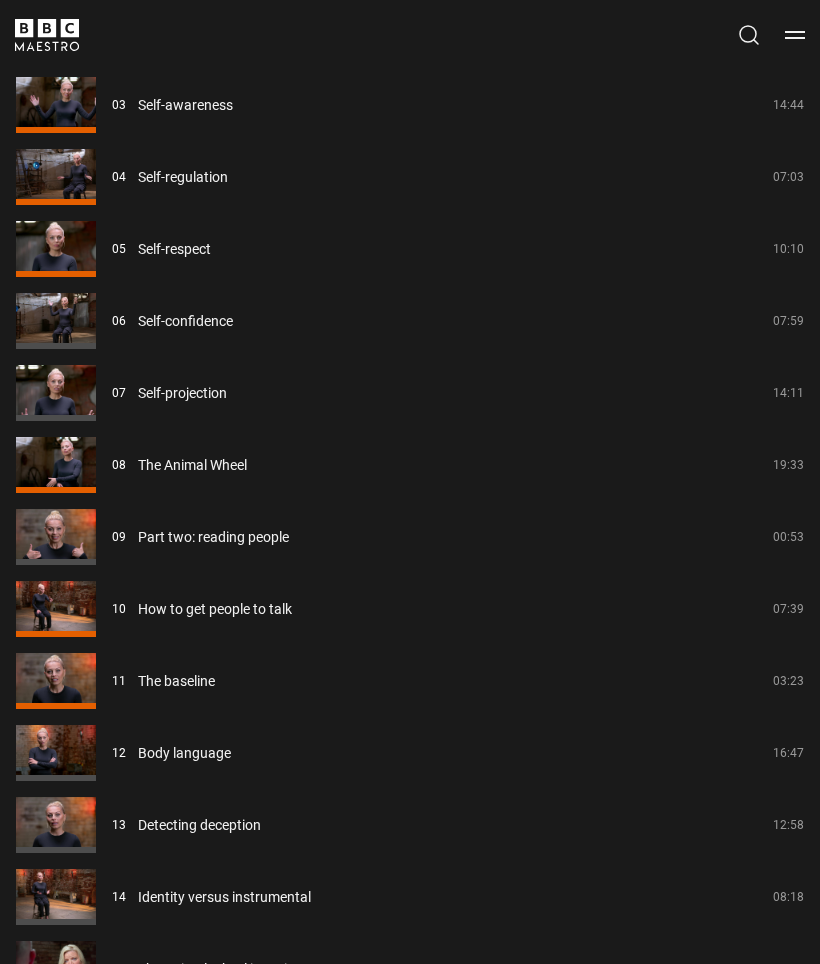 scroll, scrollTop: 2209, scrollLeft: 0, axis: vertical 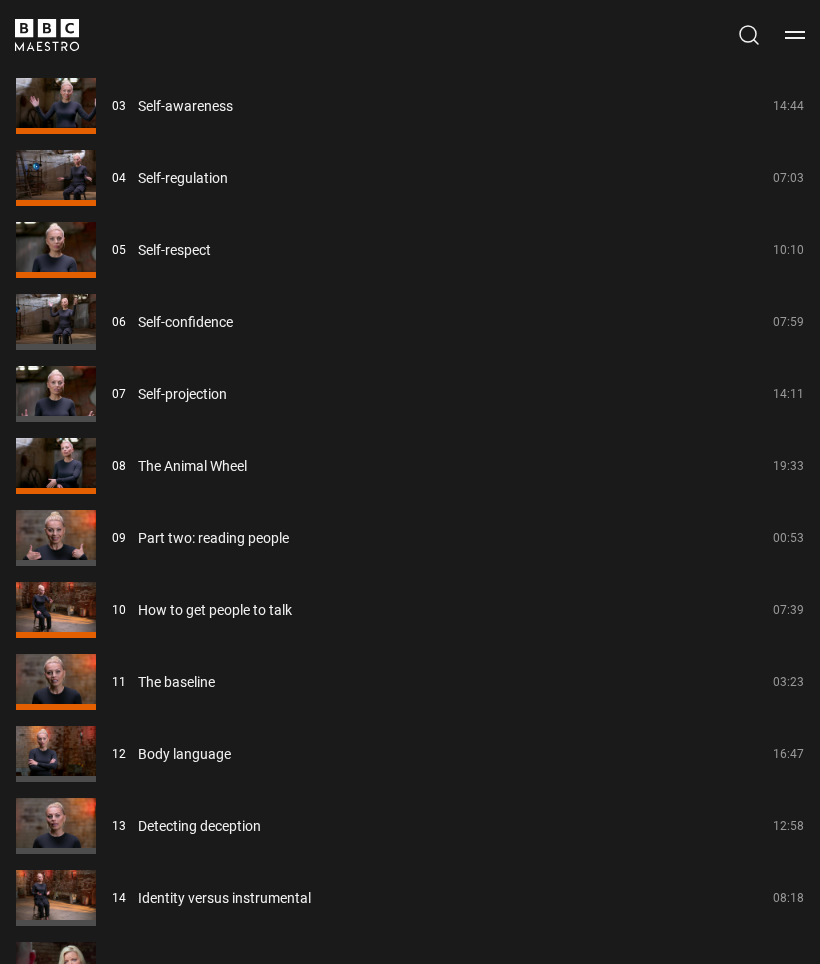 click on "The Animal Wheel in action" at bounding box center [220, 970] 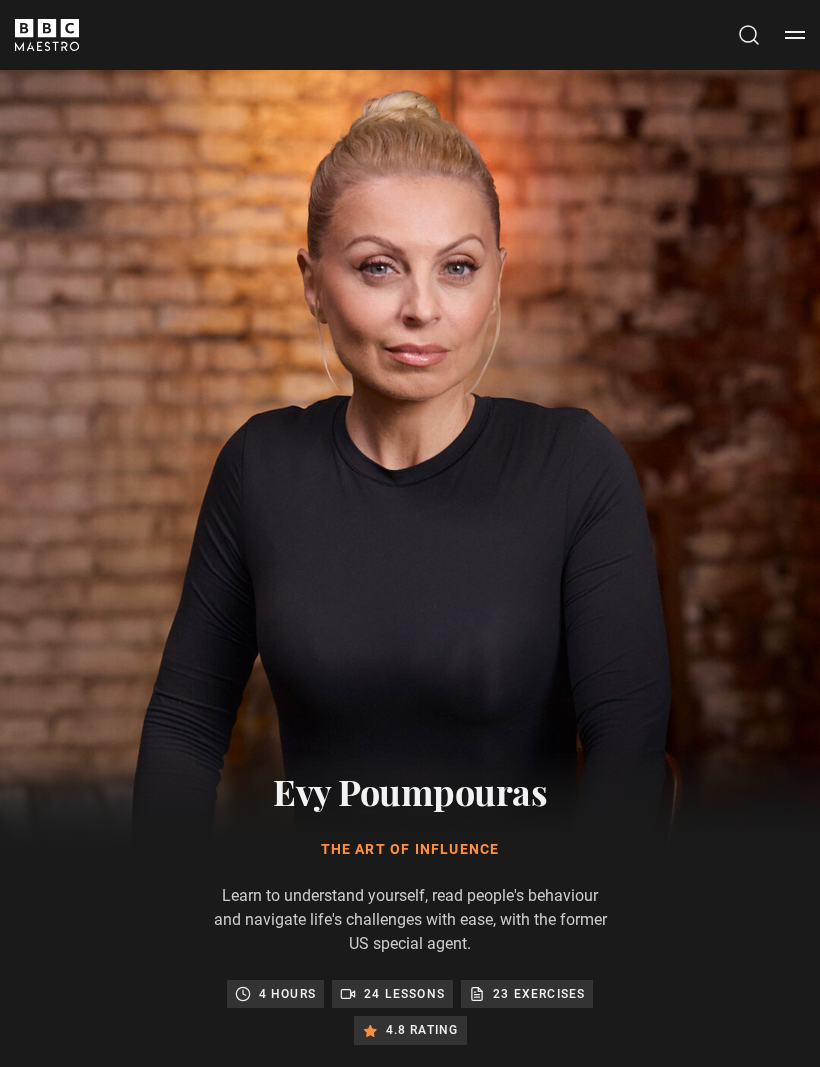 scroll, scrollTop: 1221, scrollLeft: 0, axis: vertical 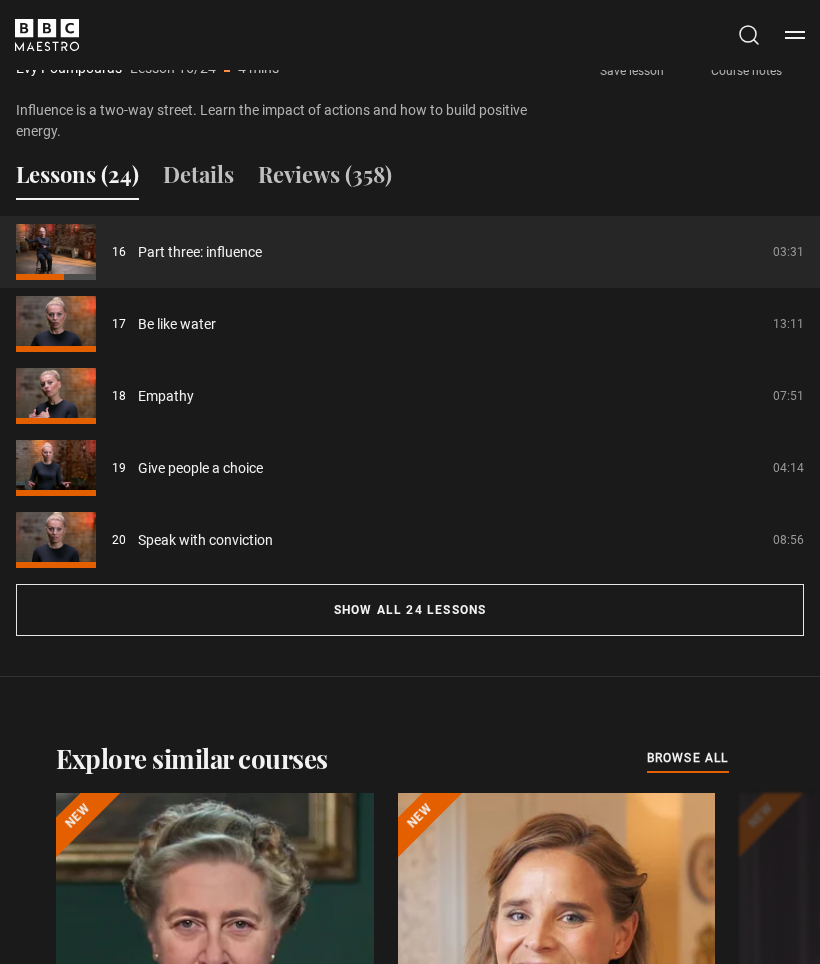 click on "Show all 24 lessons" at bounding box center [410, 610] 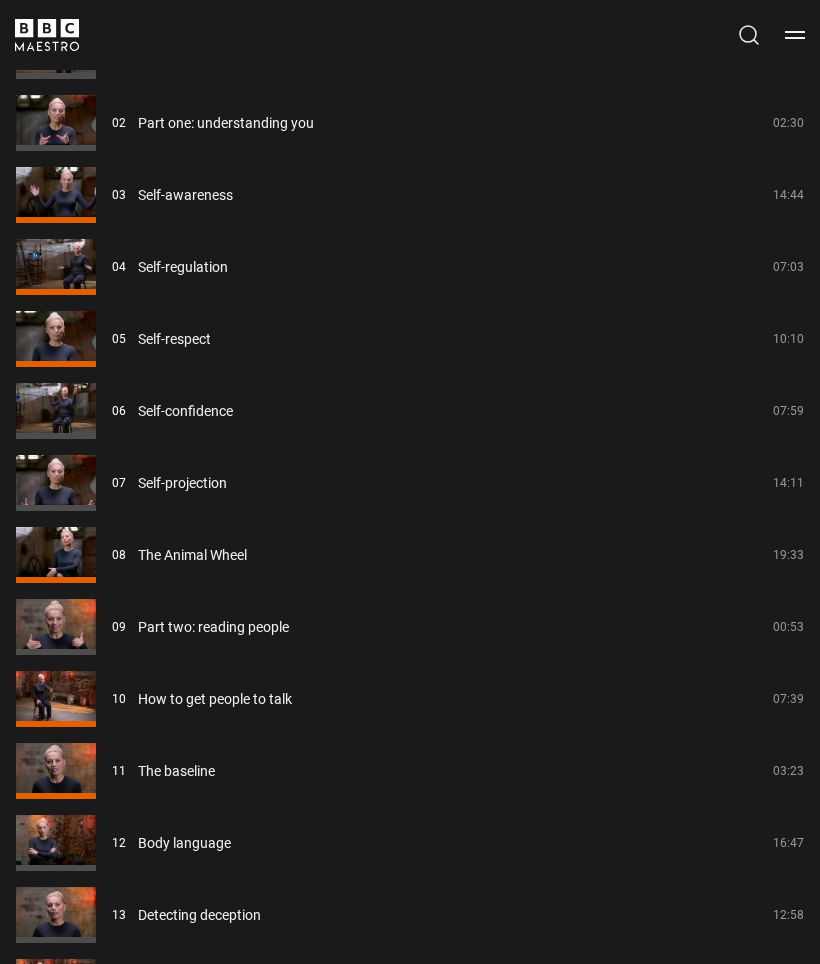 scroll, scrollTop: 2214, scrollLeft: 0, axis: vertical 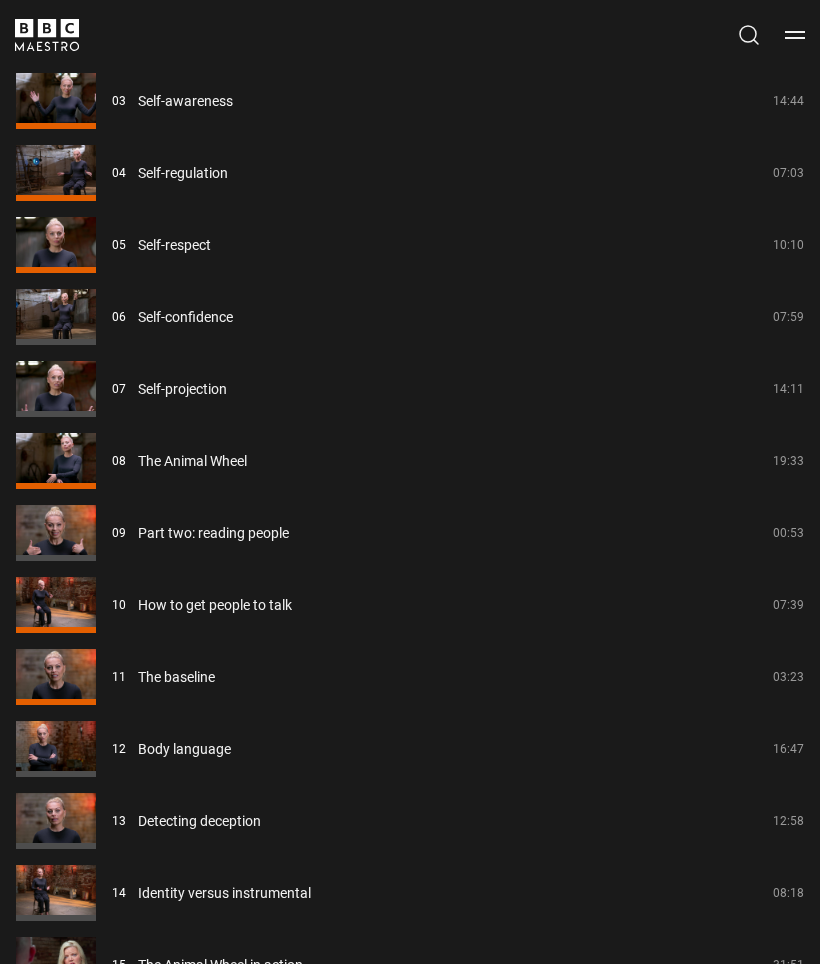 click on "The Animal Wheel in action" at bounding box center [220, 965] 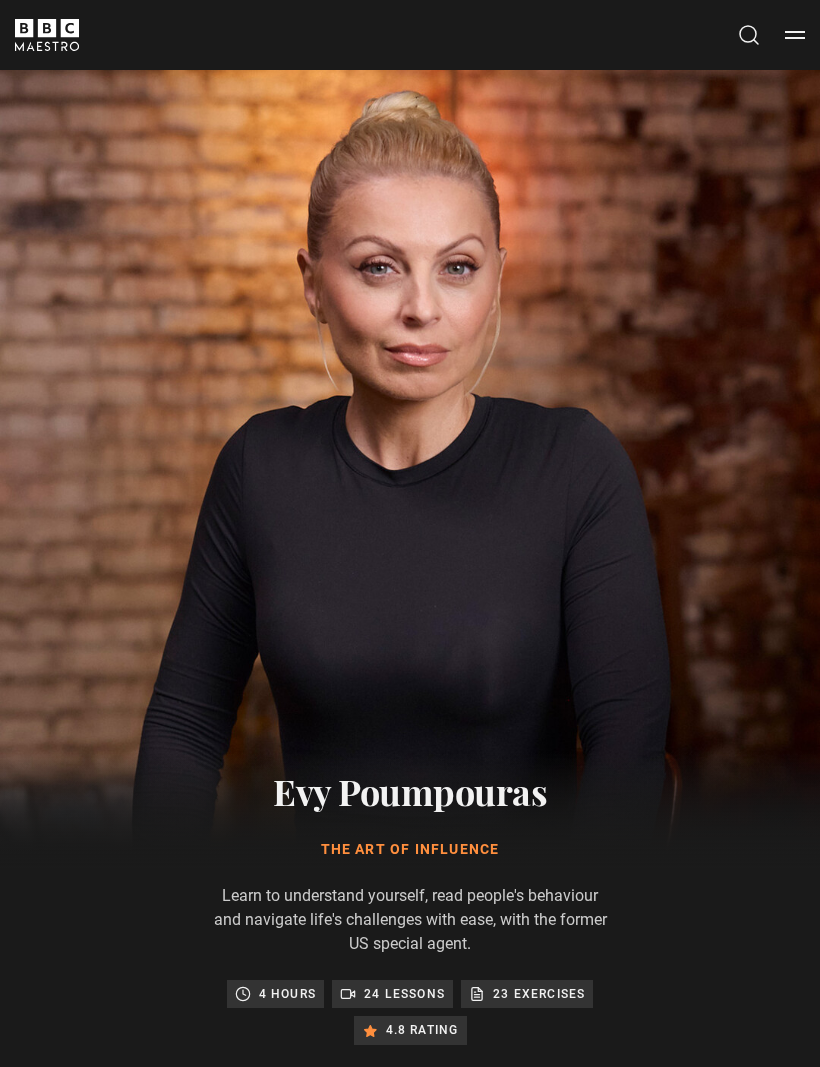 scroll, scrollTop: 1221, scrollLeft: 0, axis: vertical 